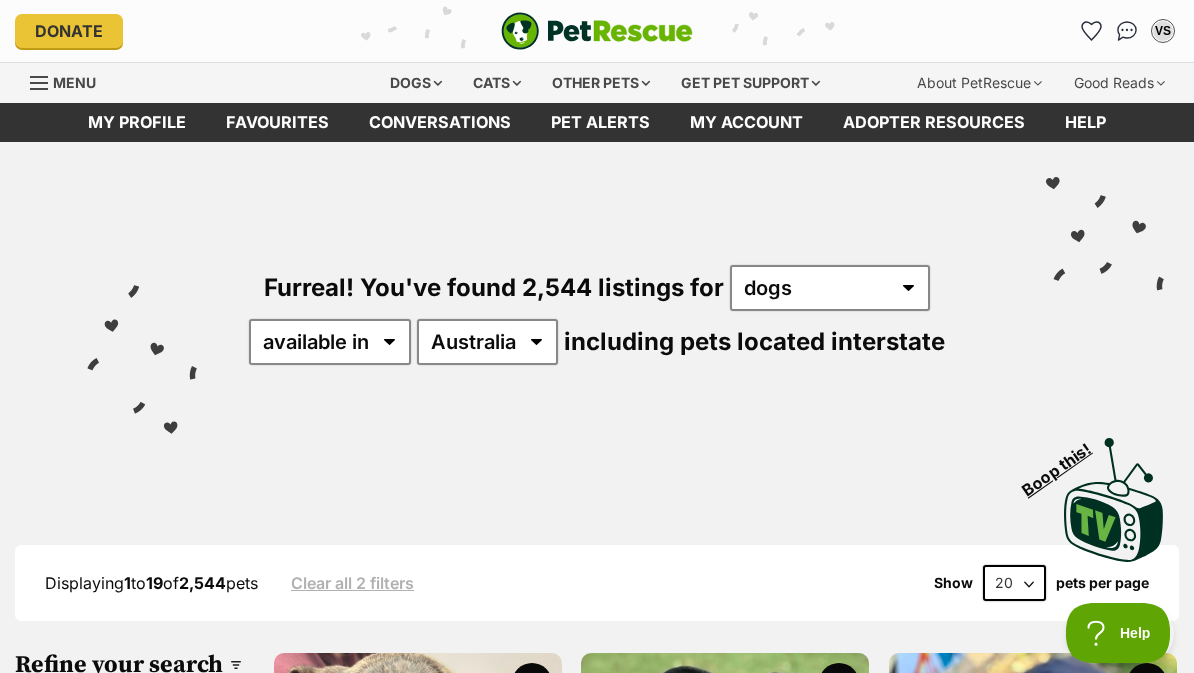 scroll, scrollTop: 0, scrollLeft: 0, axis: both 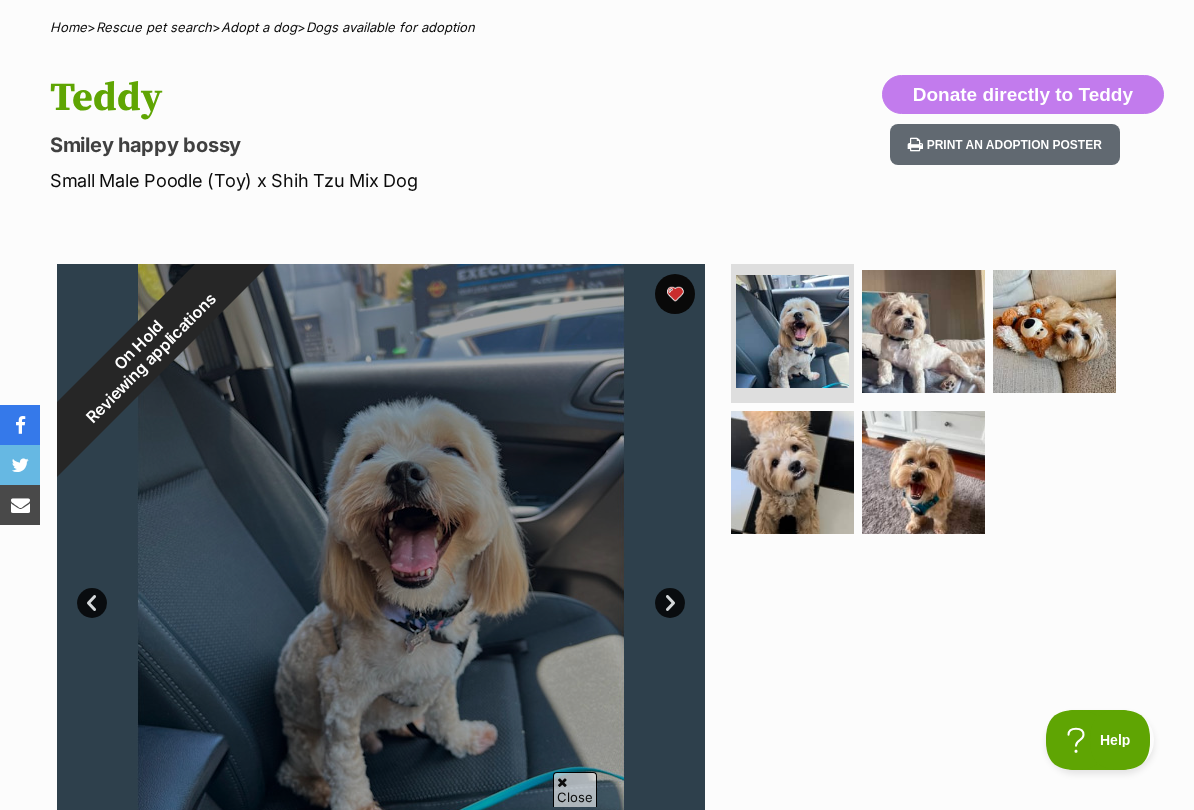 click at bounding box center [792, 331] 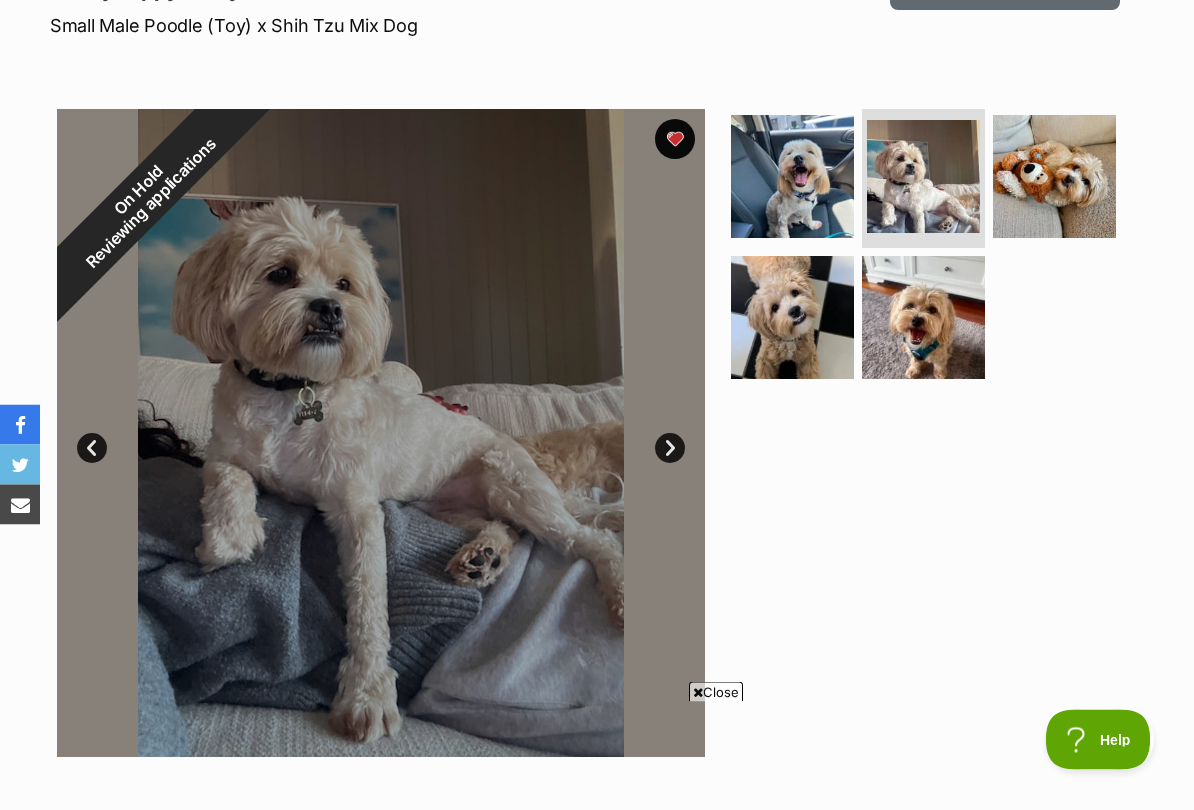 scroll, scrollTop: 307, scrollLeft: 0, axis: vertical 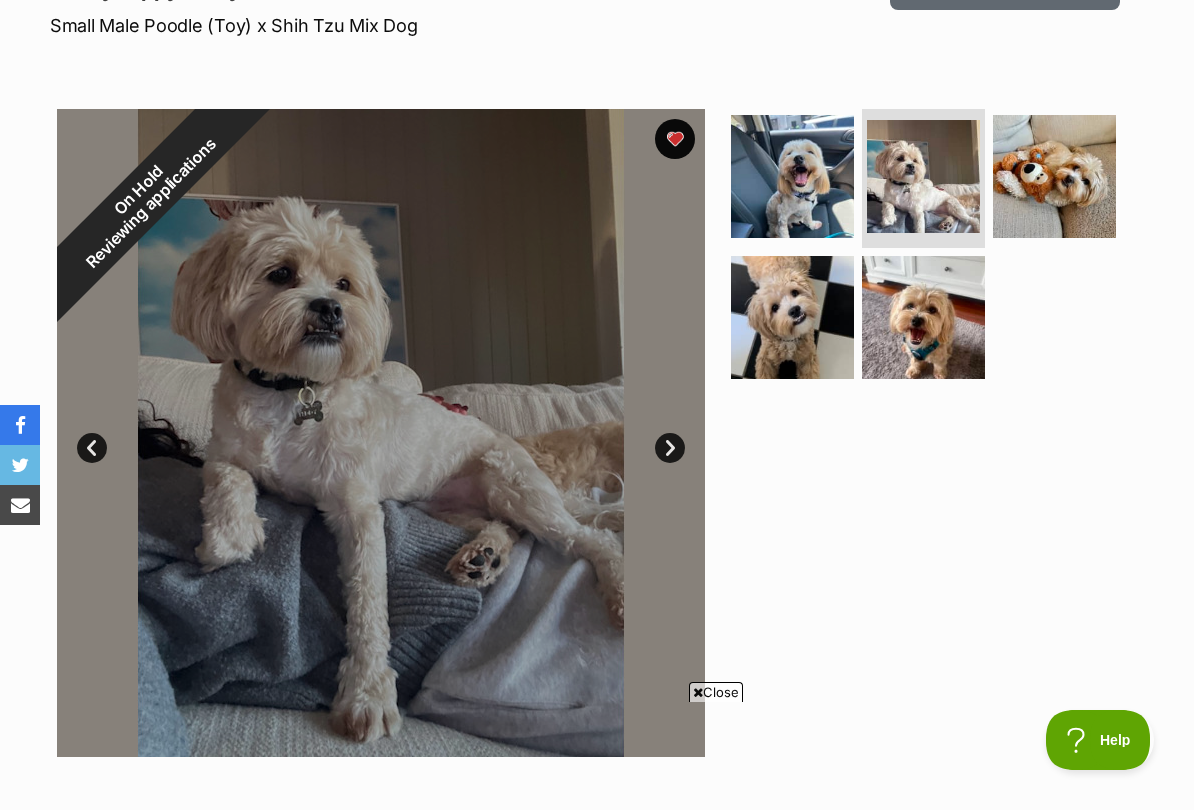 click on "Next" at bounding box center (670, 448) 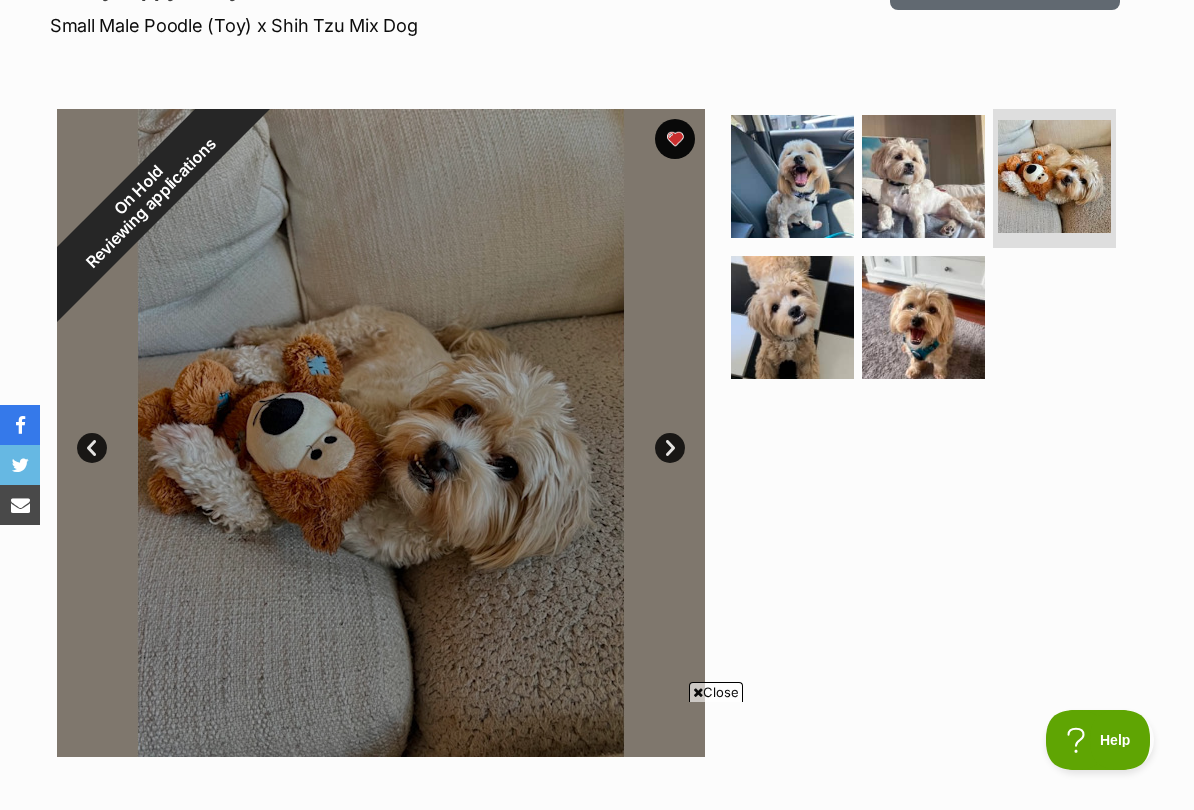 click on "Next" at bounding box center (670, 448) 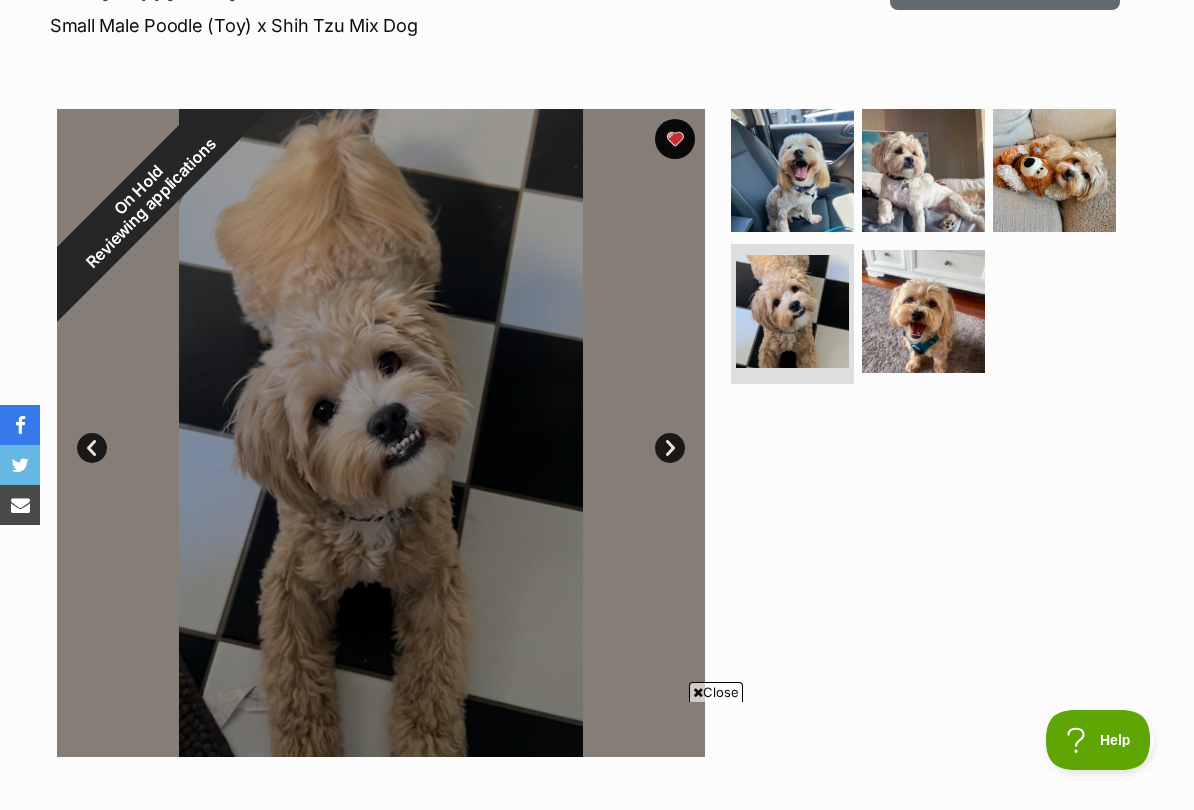 click on "Next" at bounding box center (670, 448) 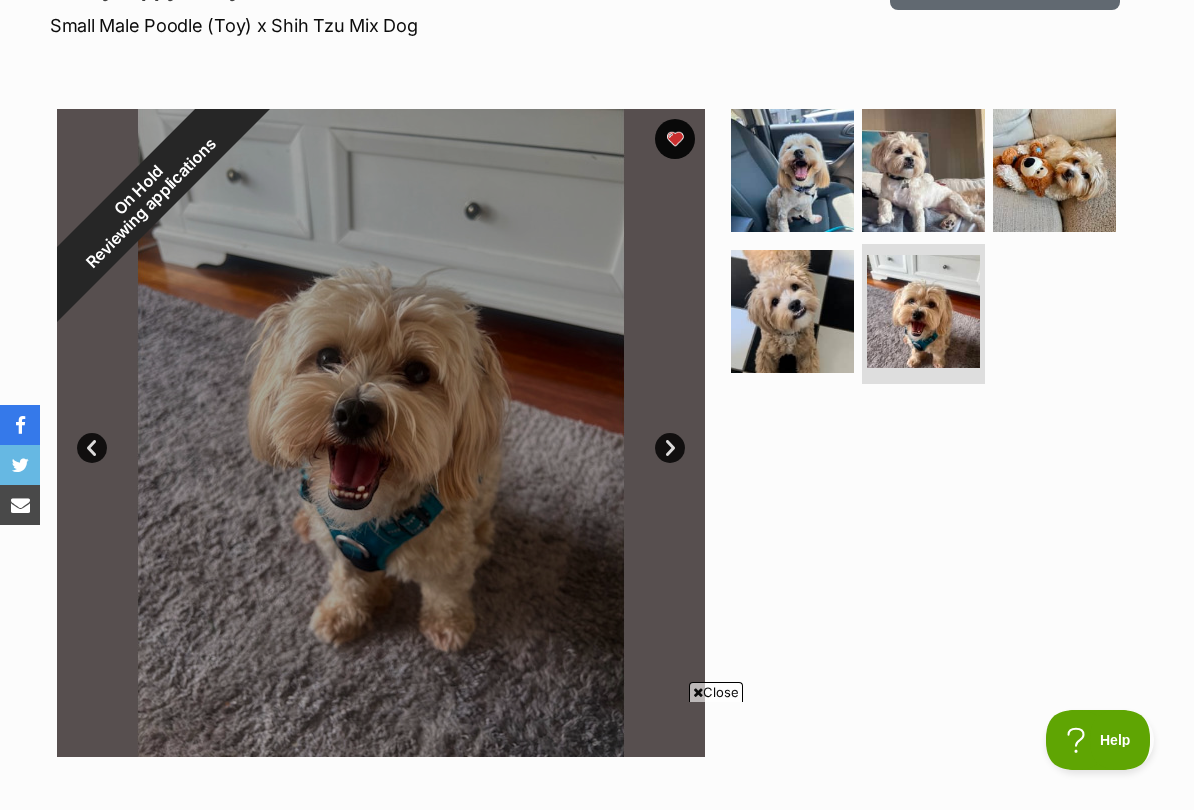 click on "Next" at bounding box center [670, 448] 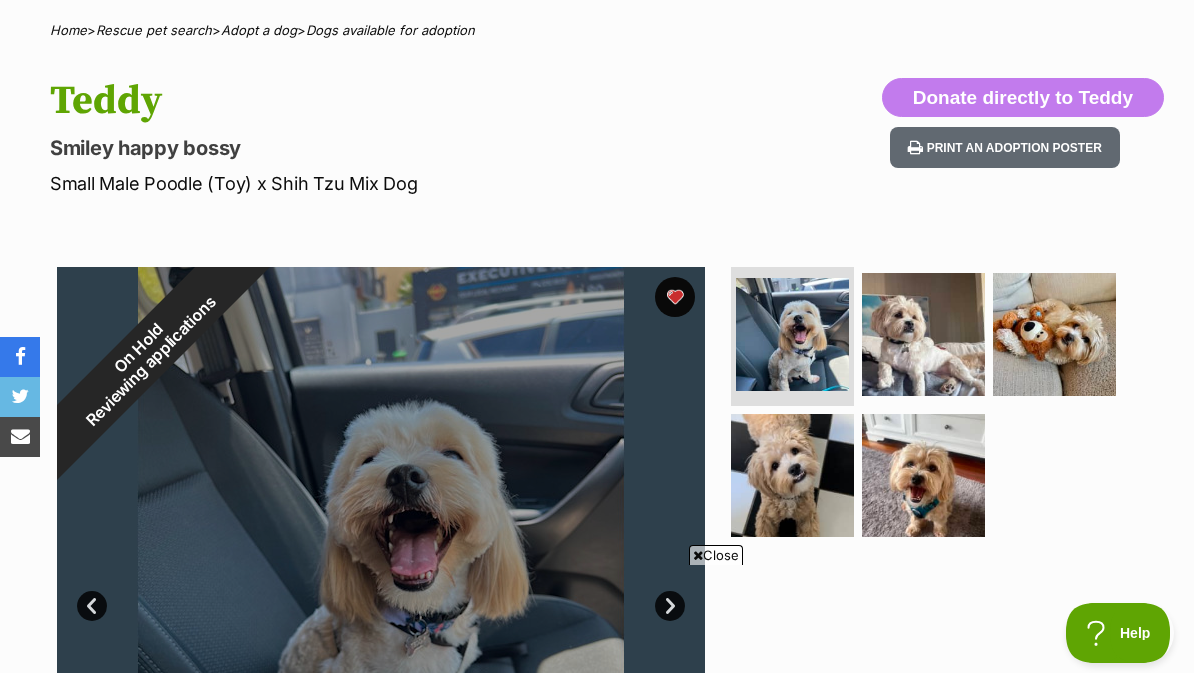 scroll, scrollTop: 0, scrollLeft: 0, axis: both 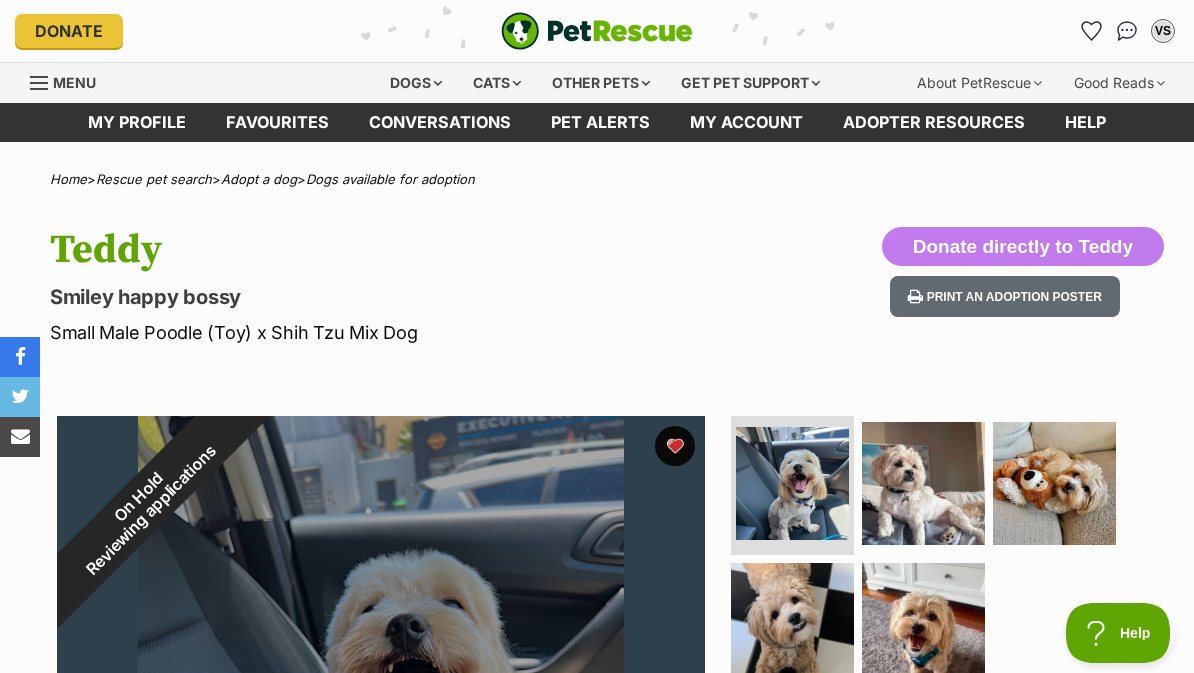 click on "Dogs" at bounding box center (416, 83) 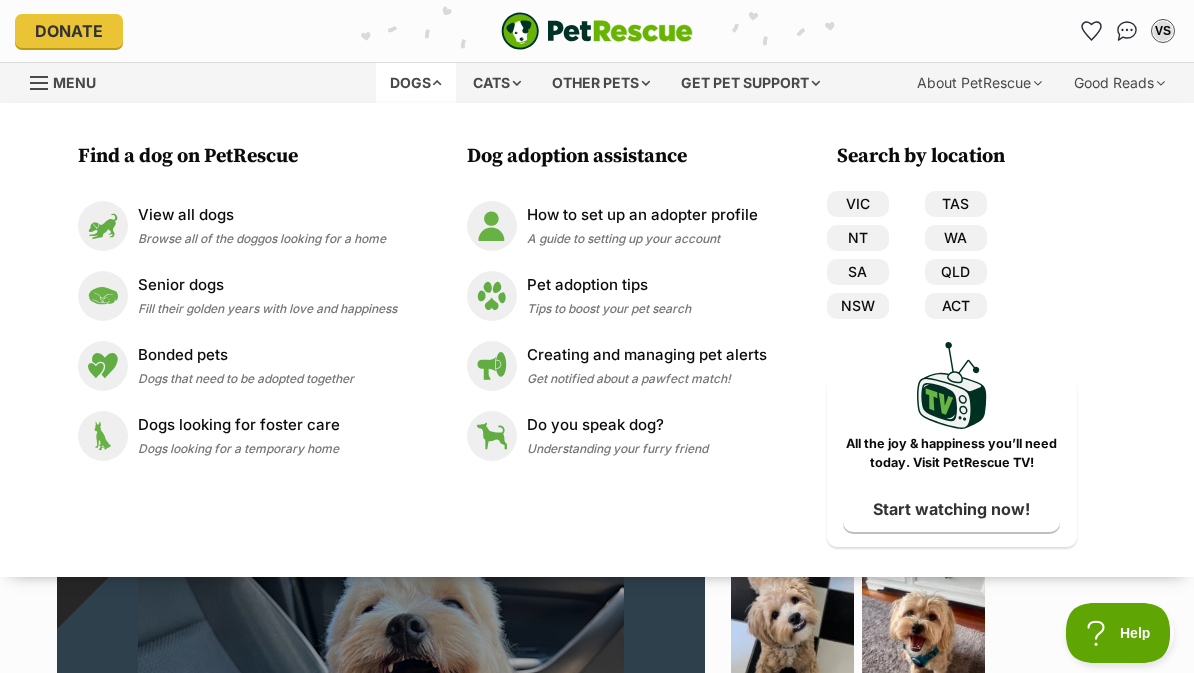 click on "View all dogs
Browse all of the doggos looking for a home" at bounding box center (262, 225) 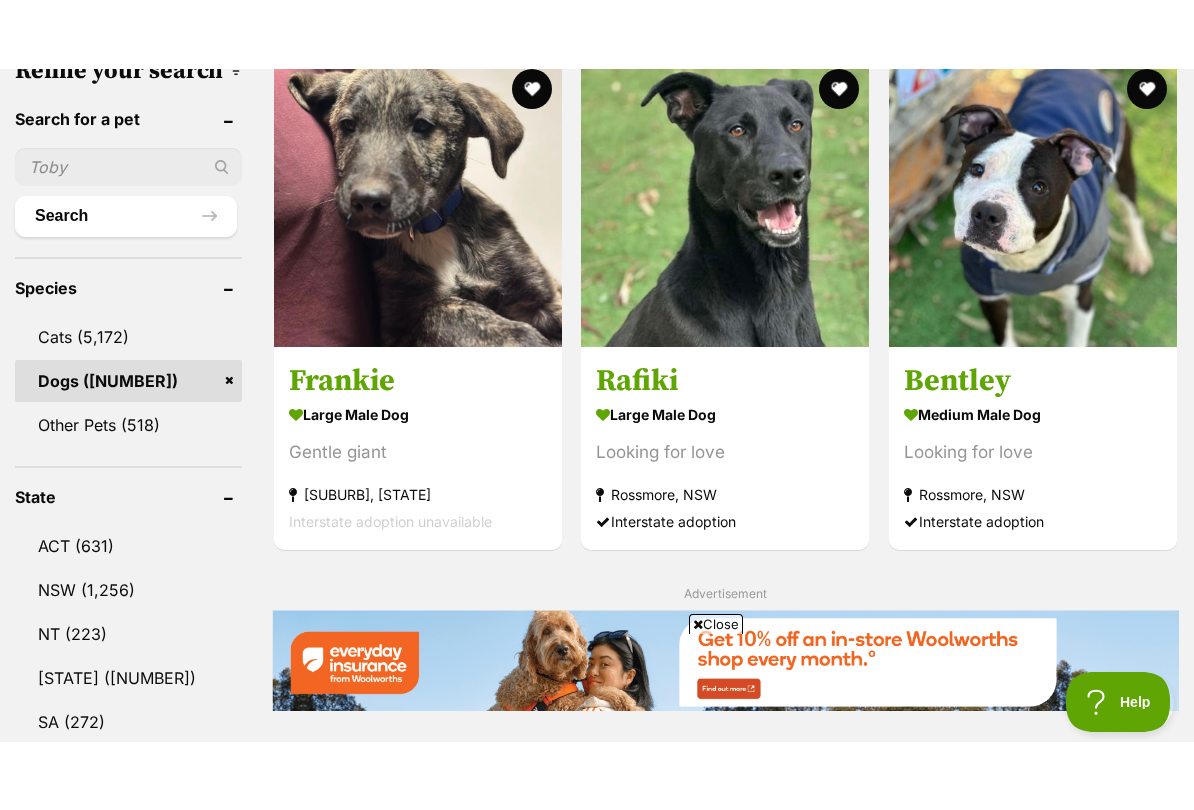 scroll, scrollTop: 721, scrollLeft: 0, axis: vertical 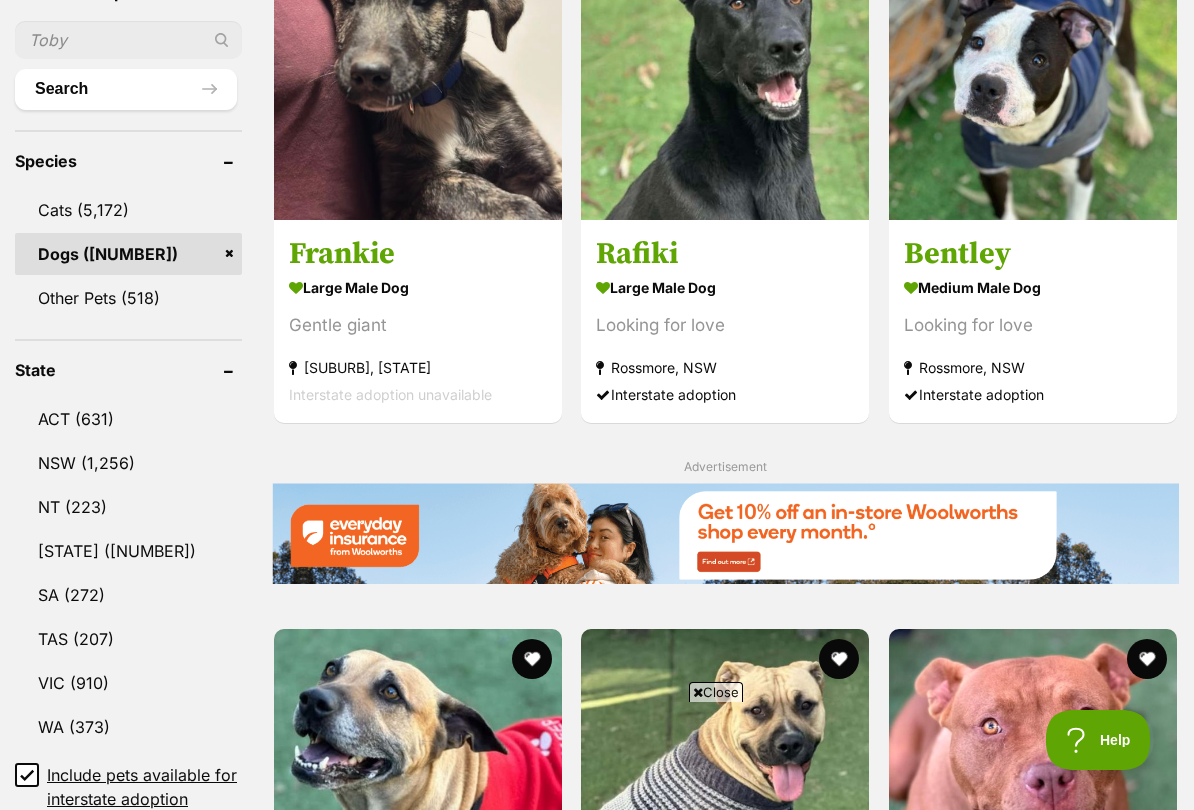 click on "[STATE] ([NUMBER])" at bounding box center (128, 551) 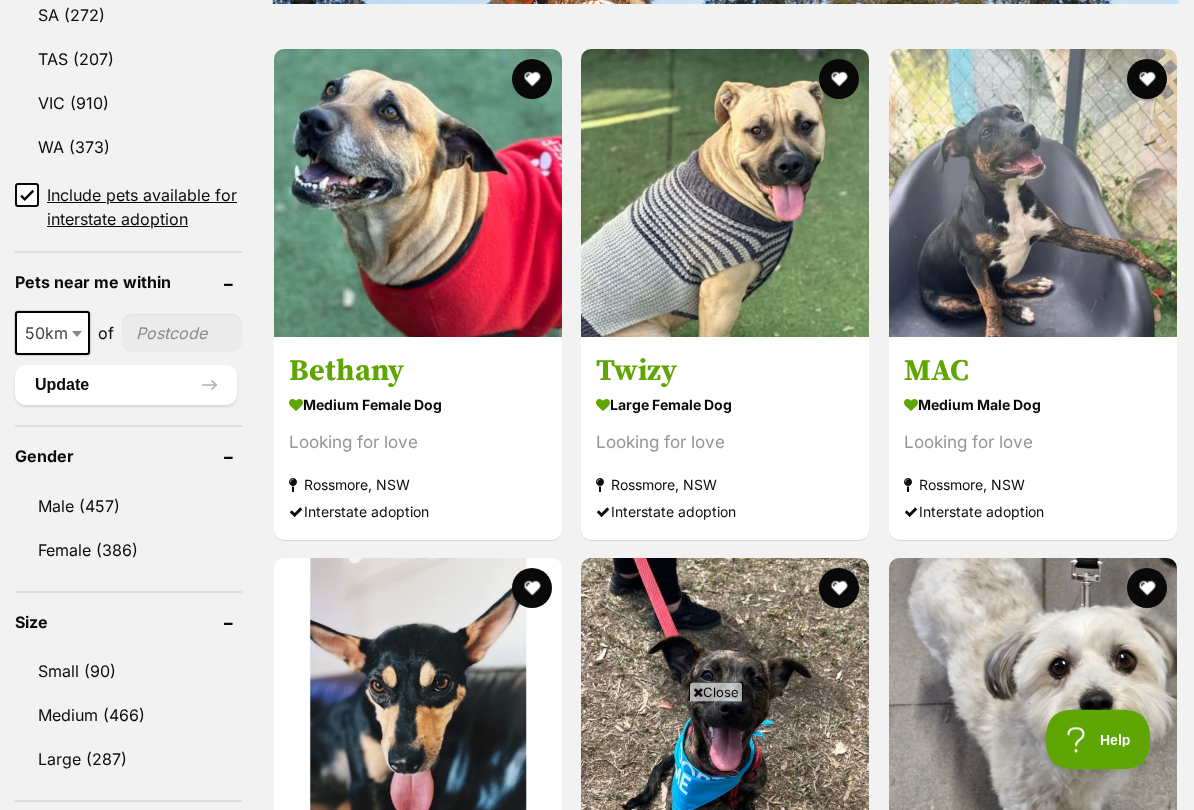 scroll, scrollTop: 1302, scrollLeft: 0, axis: vertical 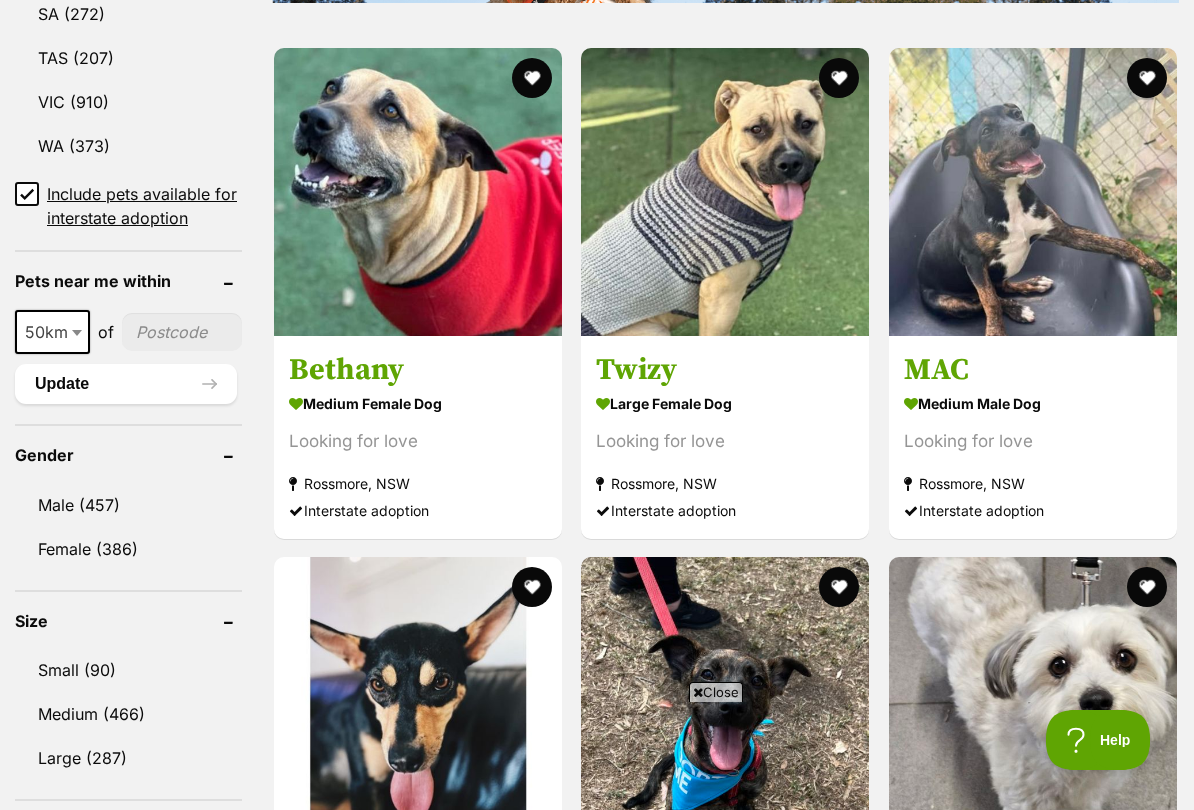 click on "Include pets available for interstate adoption" at bounding box center (27, 194) 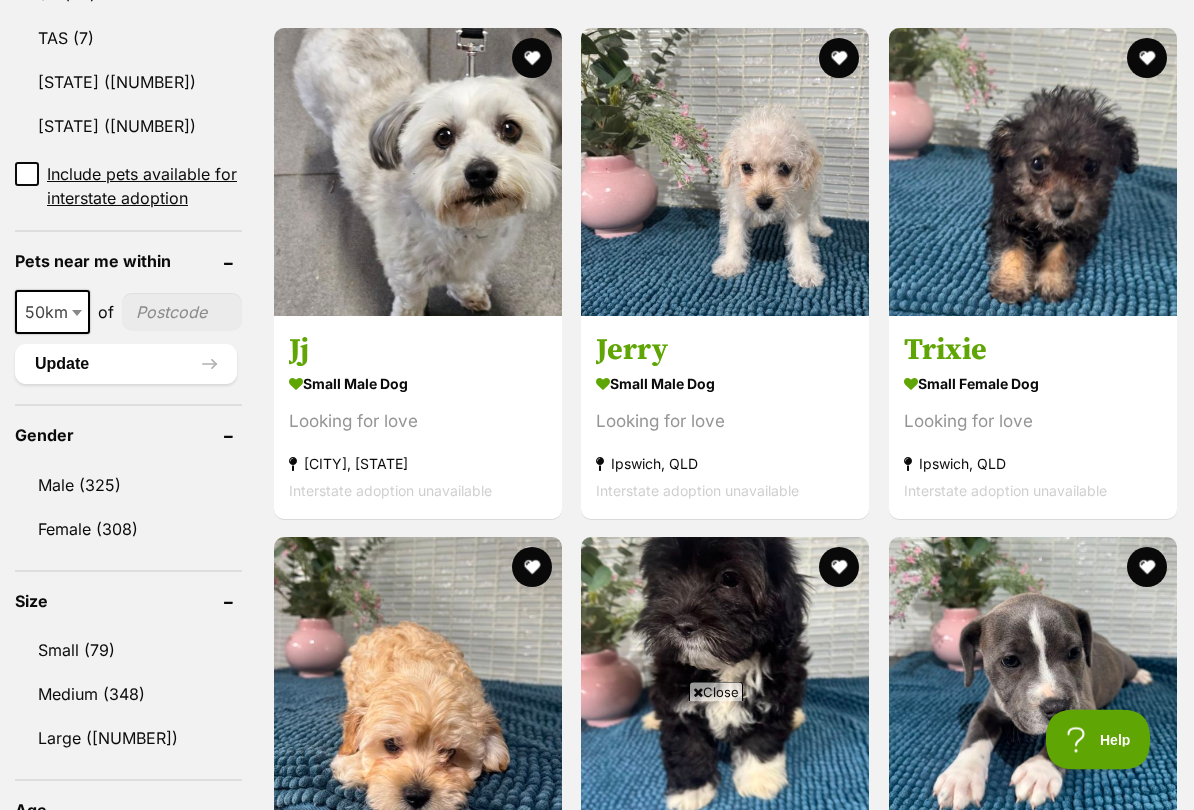 scroll, scrollTop: 1322, scrollLeft: 0, axis: vertical 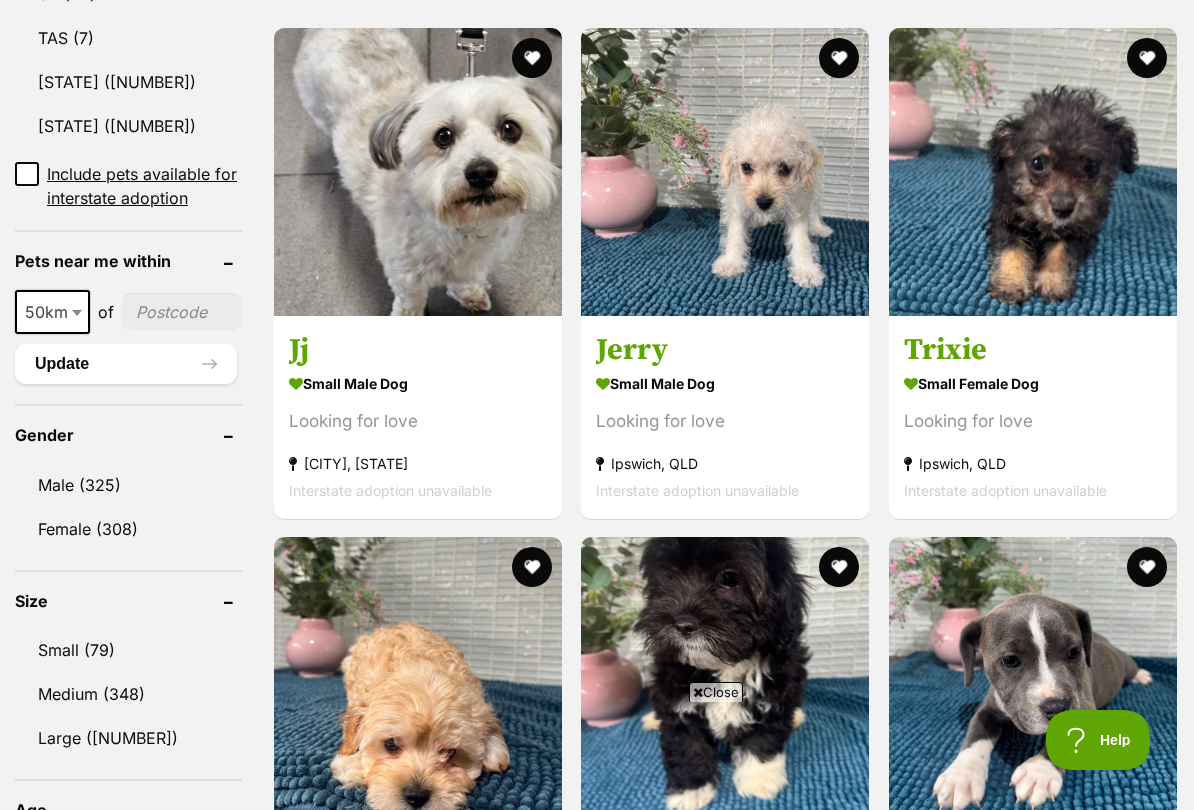 click at bounding box center (418, 172) 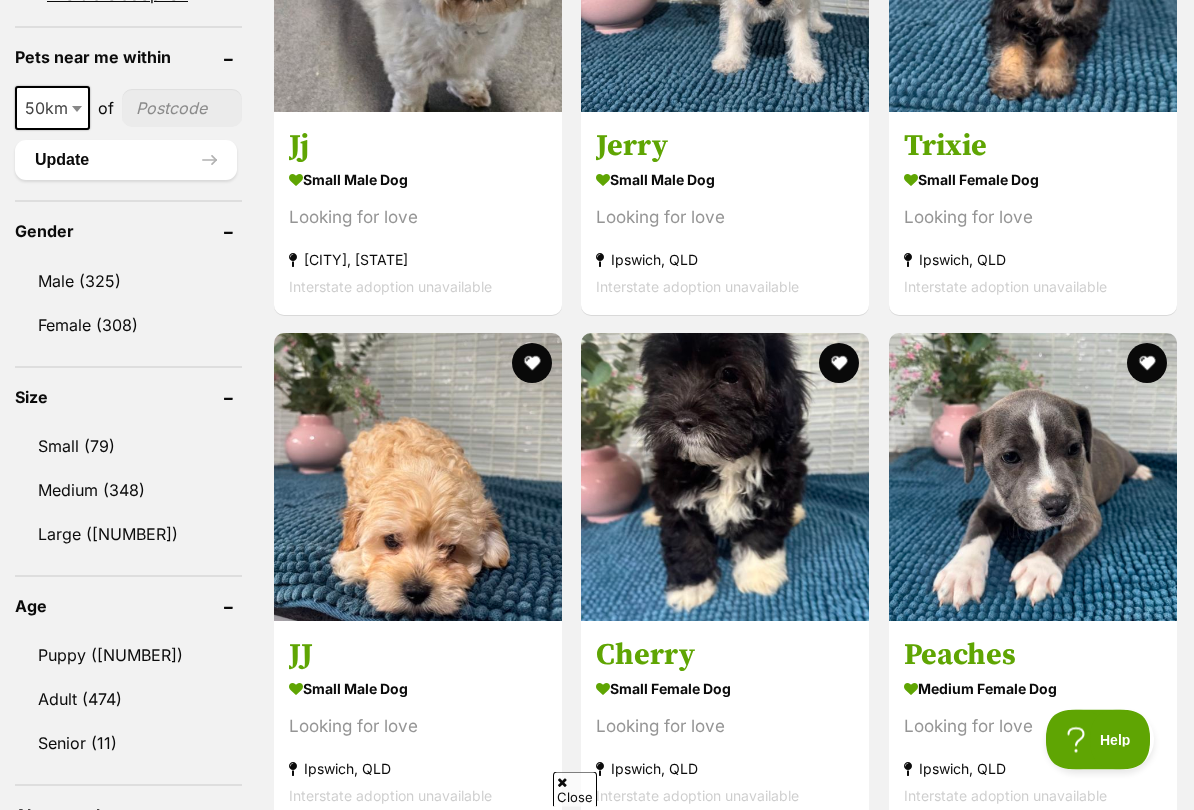 scroll, scrollTop: 1526, scrollLeft: 0, axis: vertical 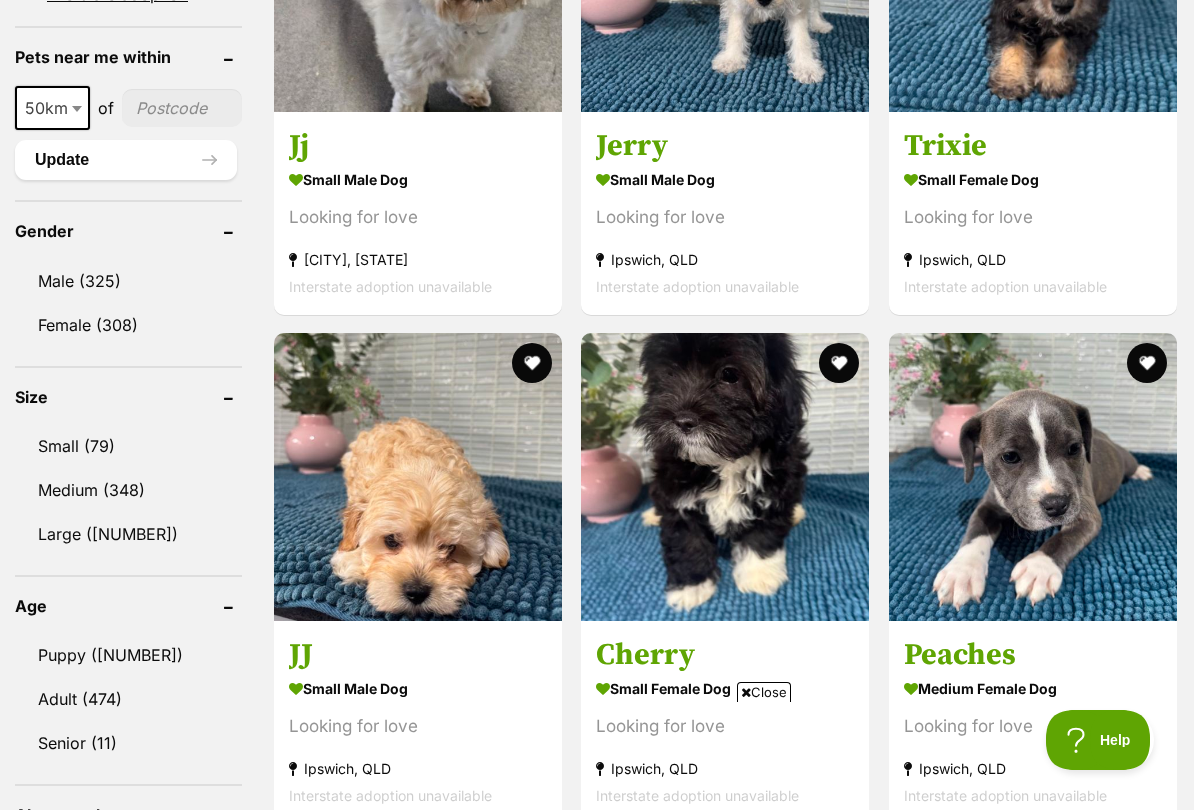 click on "Small (79)" at bounding box center (128, 446) 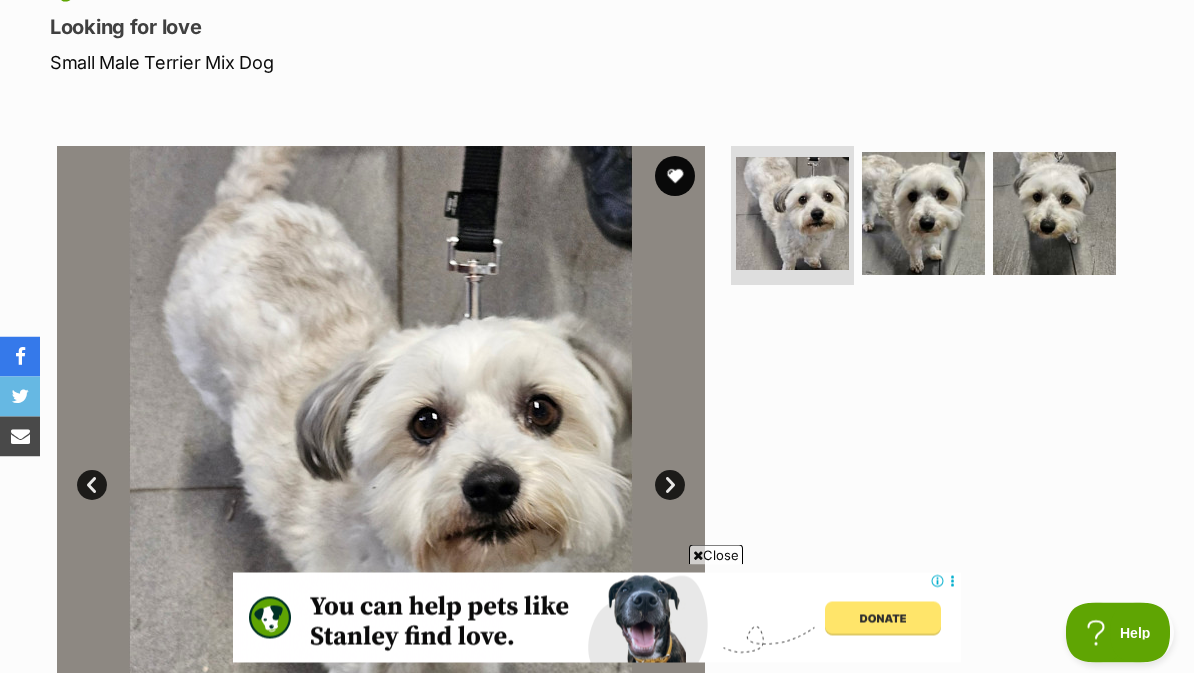 scroll, scrollTop: 270, scrollLeft: 0, axis: vertical 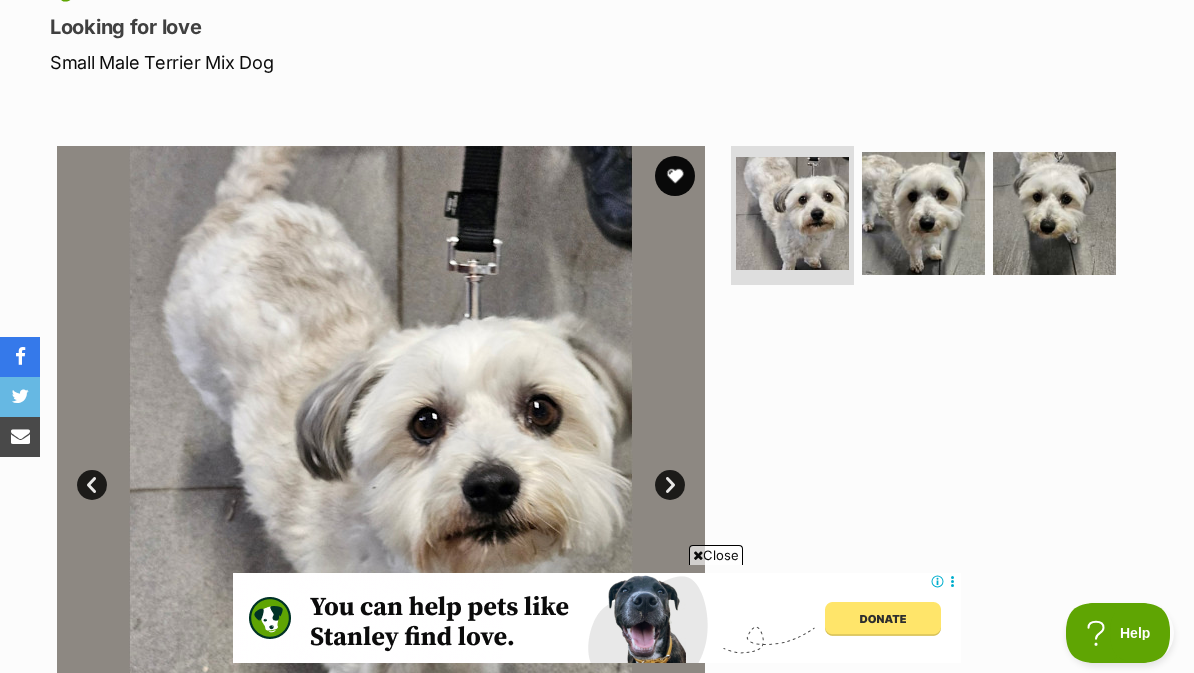 click at bounding box center (923, 213) 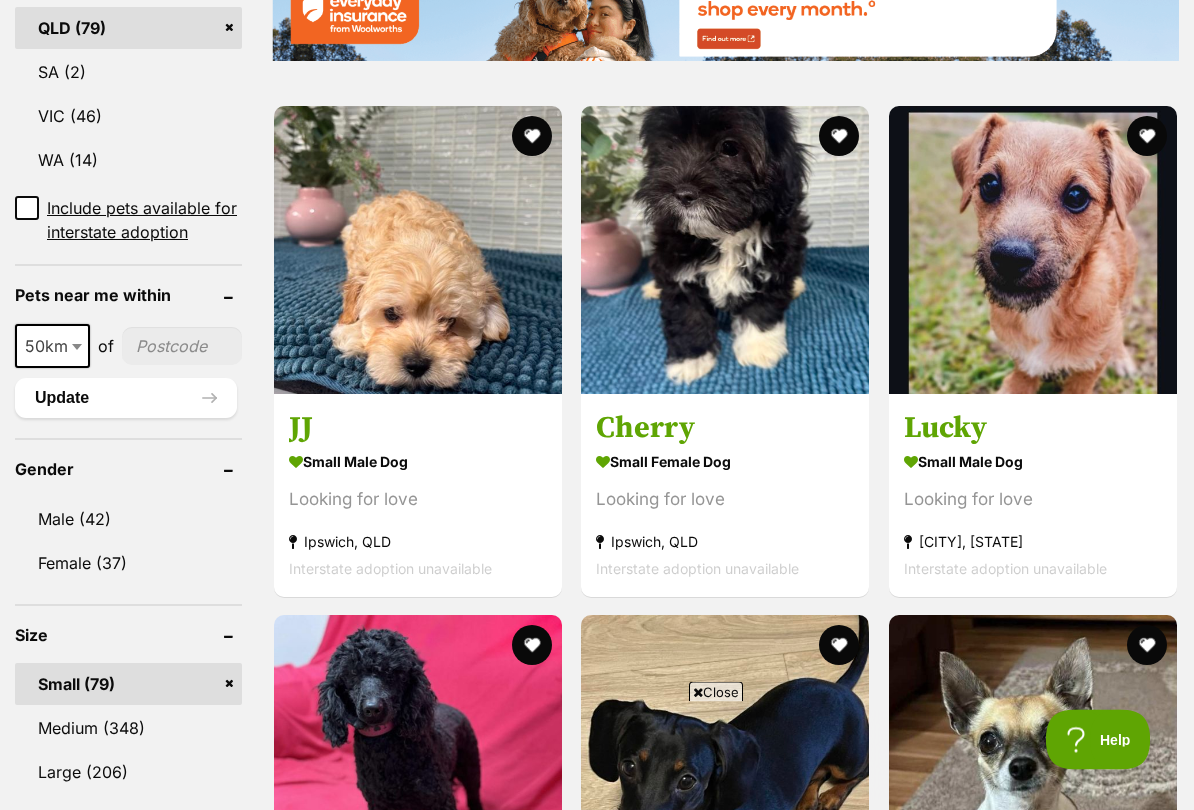 scroll, scrollTop: 0, scrollLeft: 0, axis: both 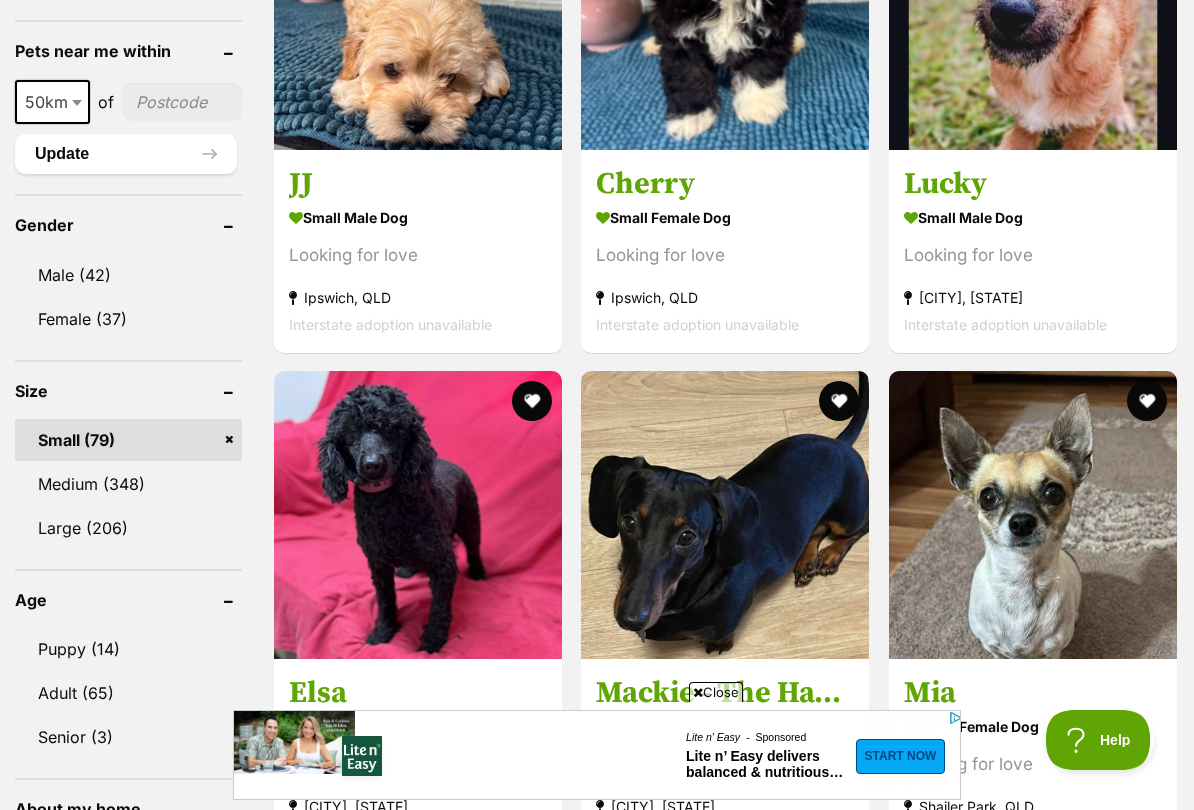 click on "Adult (65)" at bounding box center (128, 693) 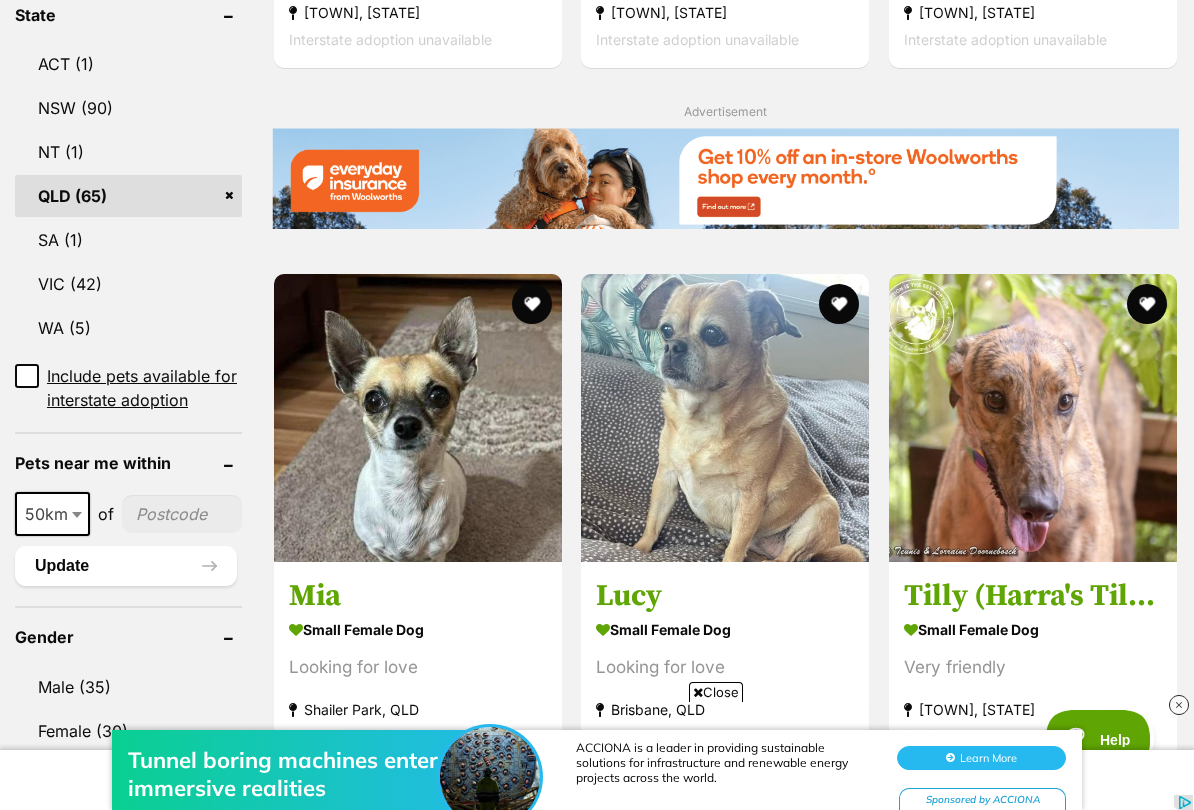 scroll, scrollTop: 1134, scrollLeft: 0, axis: vertical 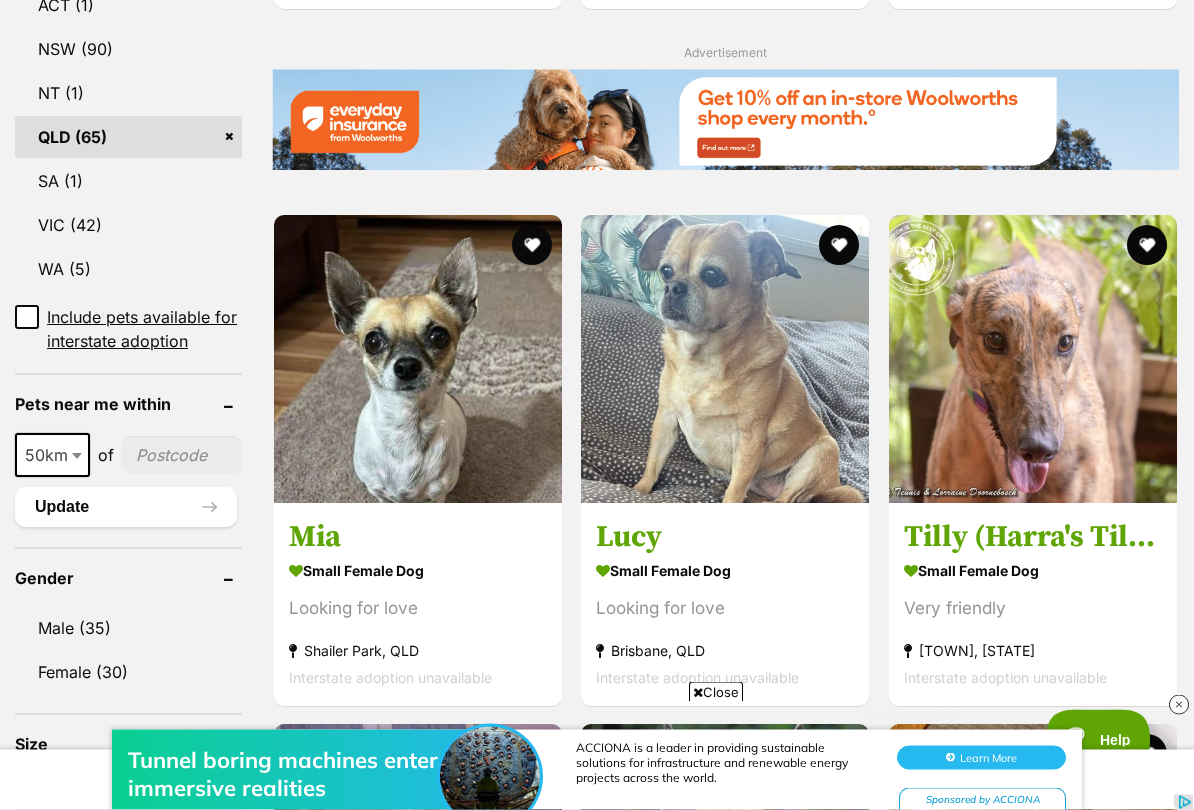 click at bounding box center (79, 456) 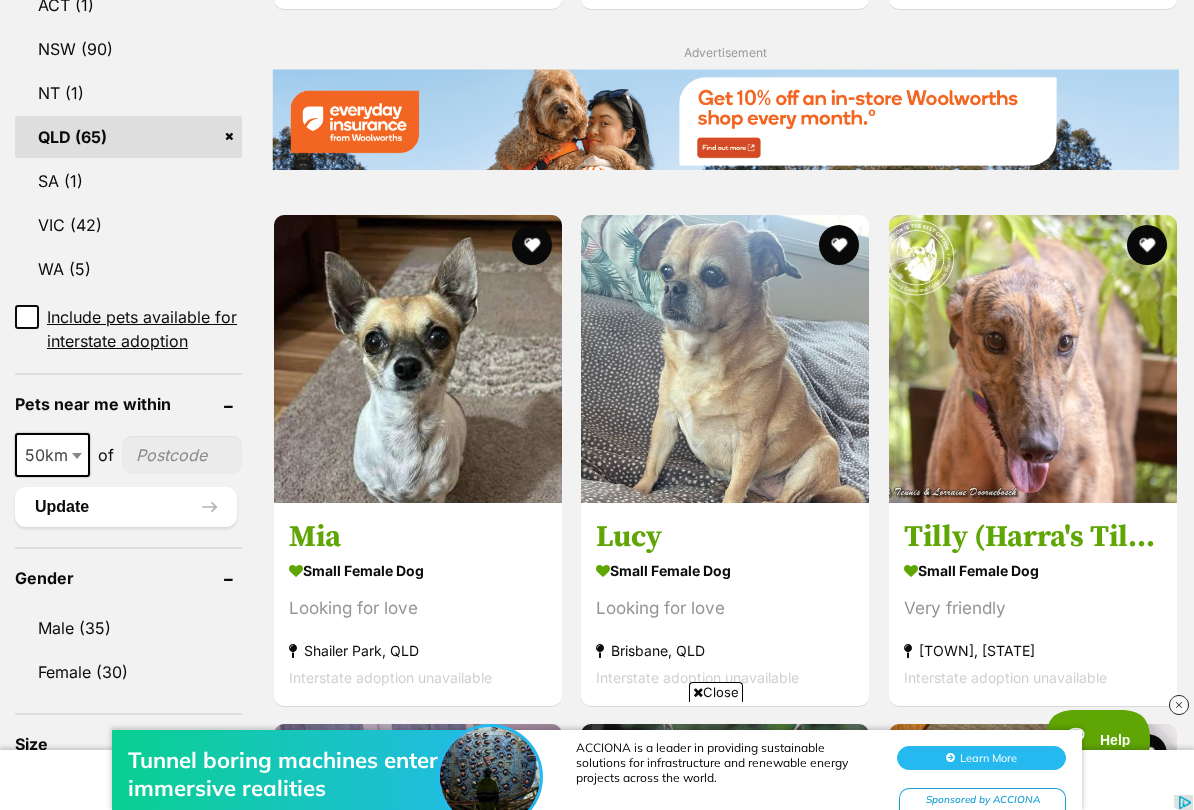 click at bounding box center [182, 455] 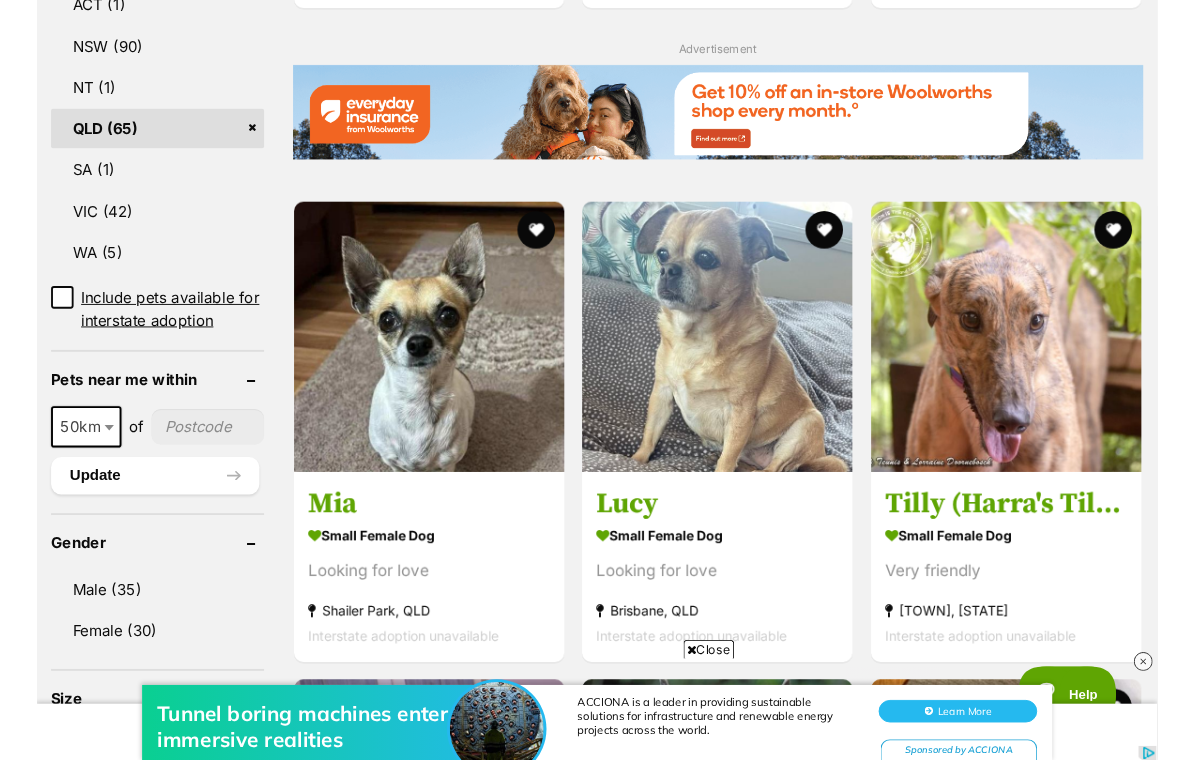 scroll, scrollTop: 1134, scrollLeft: 0, axis: vertical 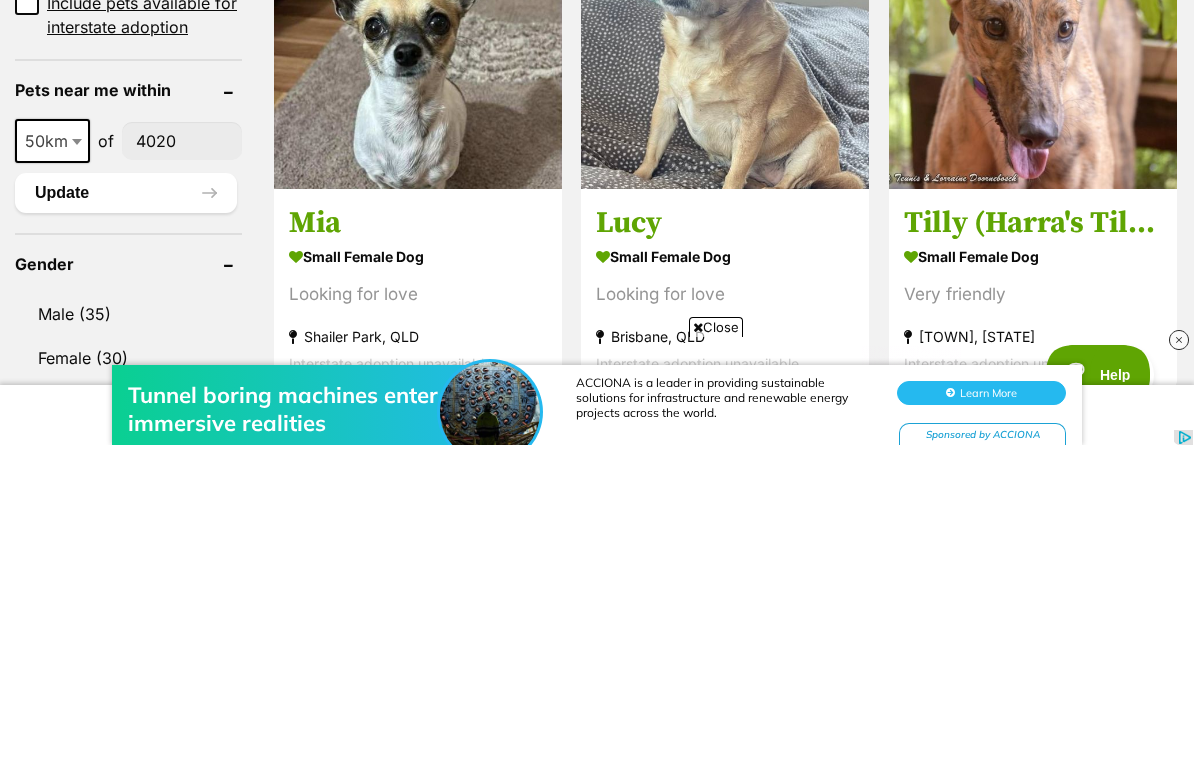type on "4020" 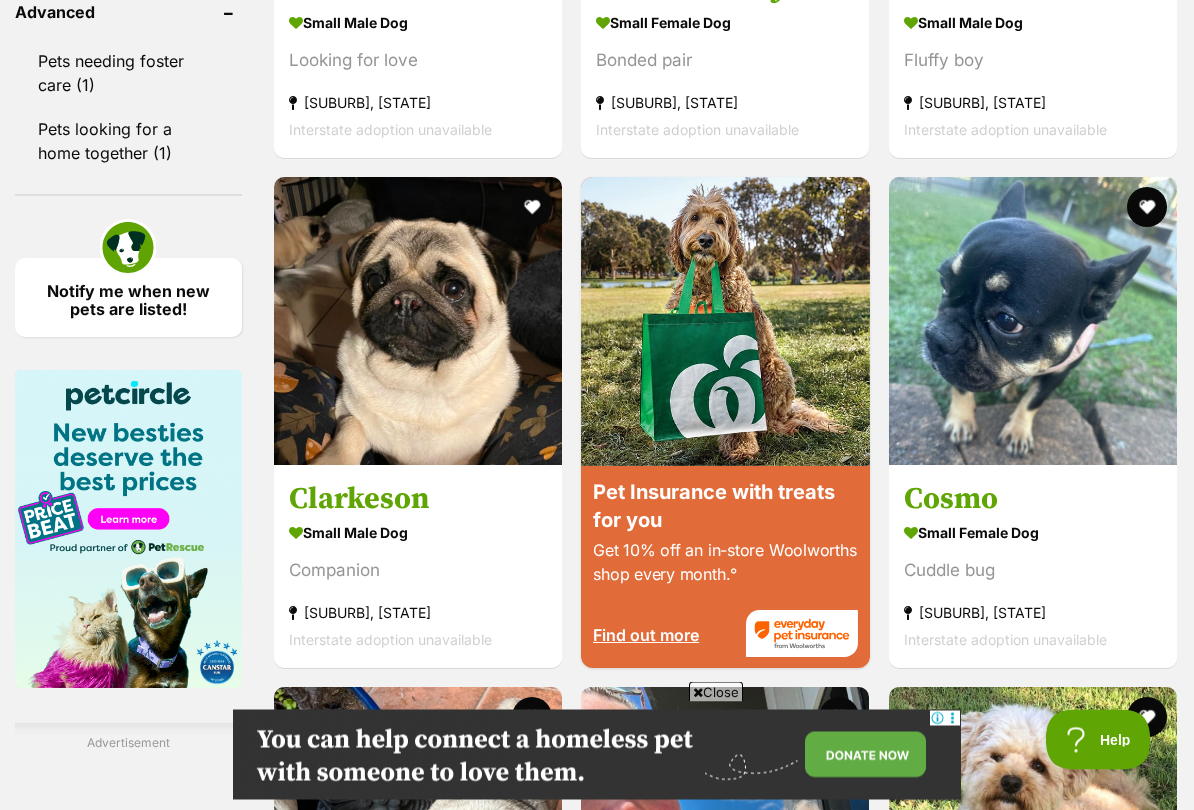 scroll, scrollTop: 2206, scrollLeft: 0, axis: vertical 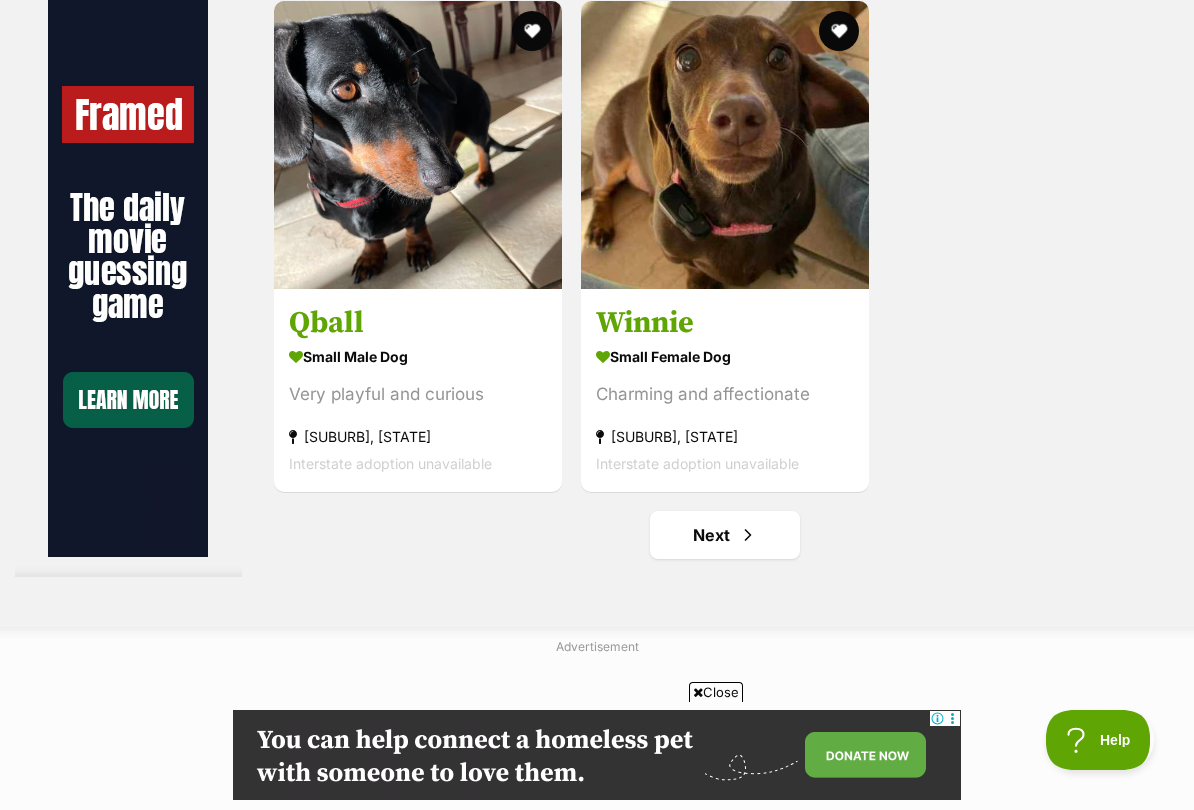 click on "Next" at bounding box center [725, 535] 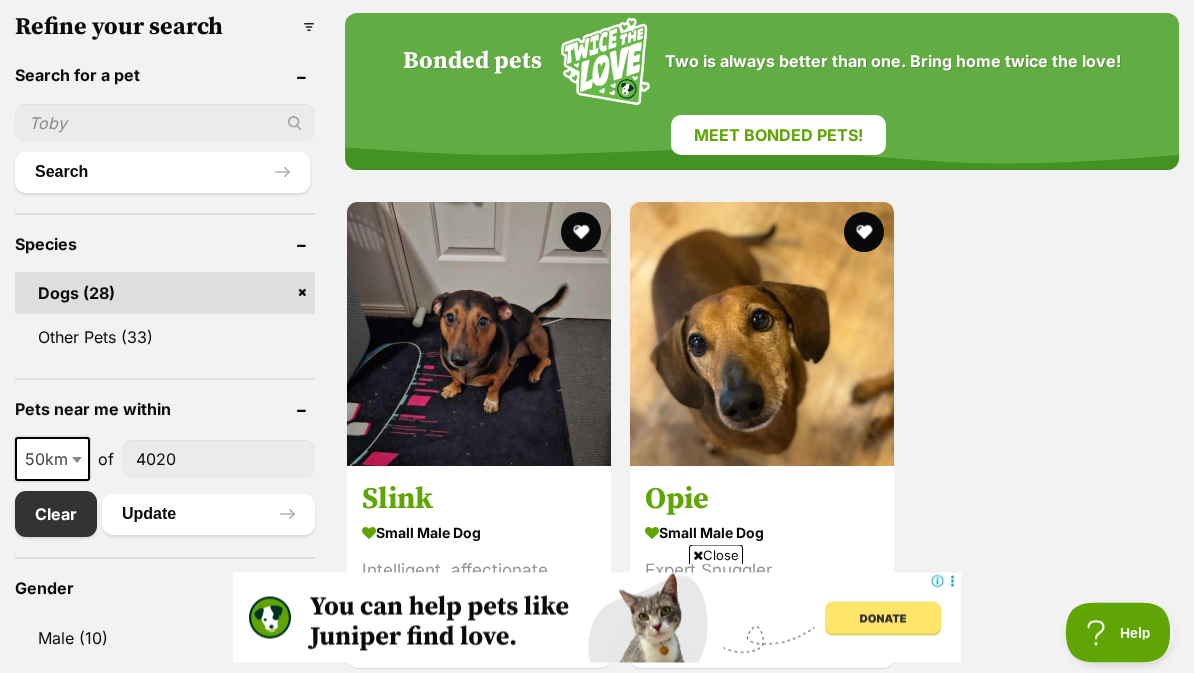 scroll, scrollTop: 628, scrollLeft: 0, axis: vertical 